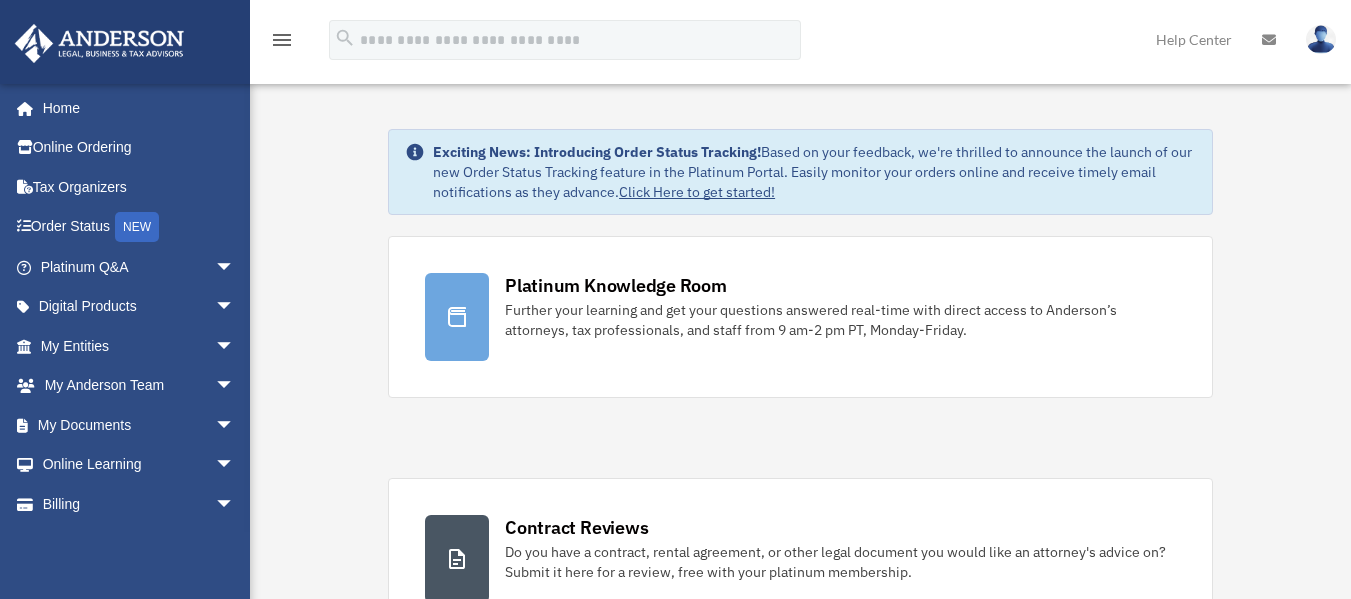 scroll, scrollTop: 0, scrollLeft: 0, axis: both 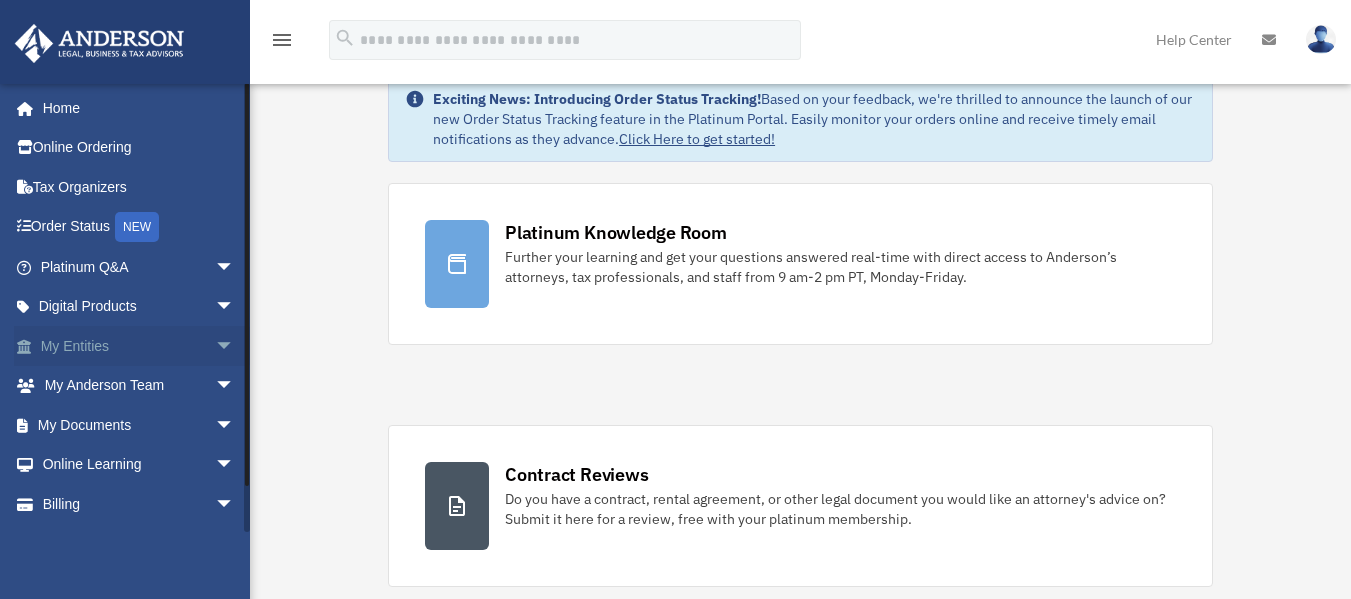 click on "My Entities arrow_drop_down" at bounding box center (139, 346) 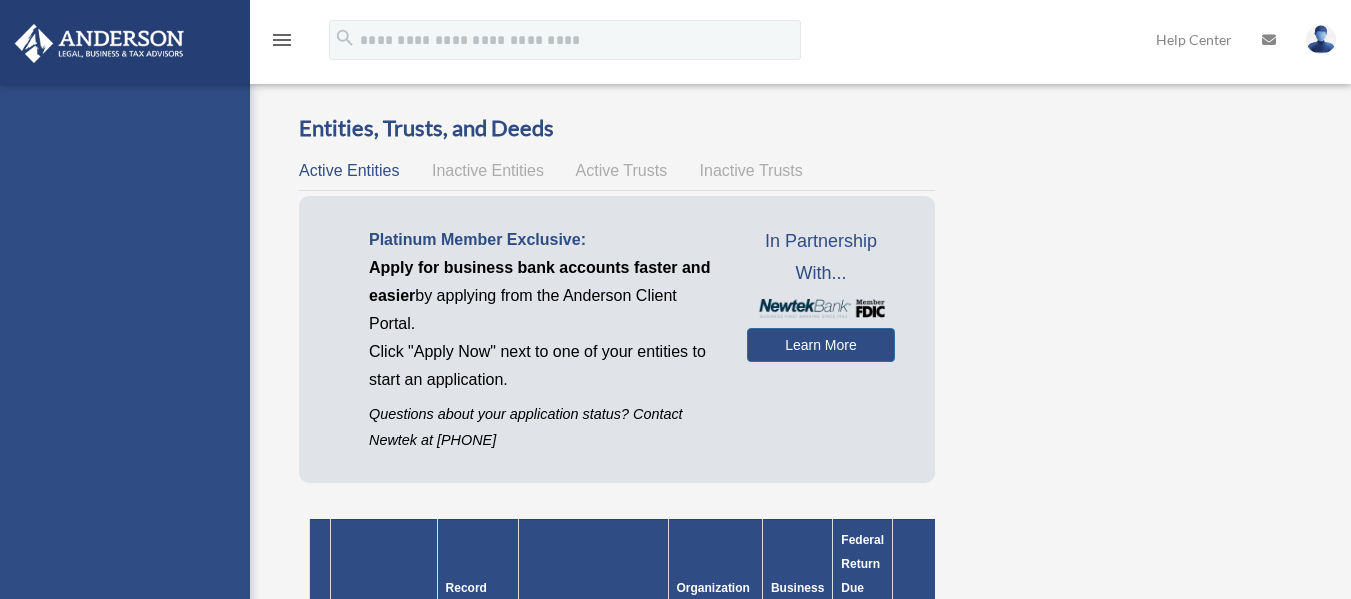 scroll, scrollTop: 0, scrollLeft: 0, axis: both 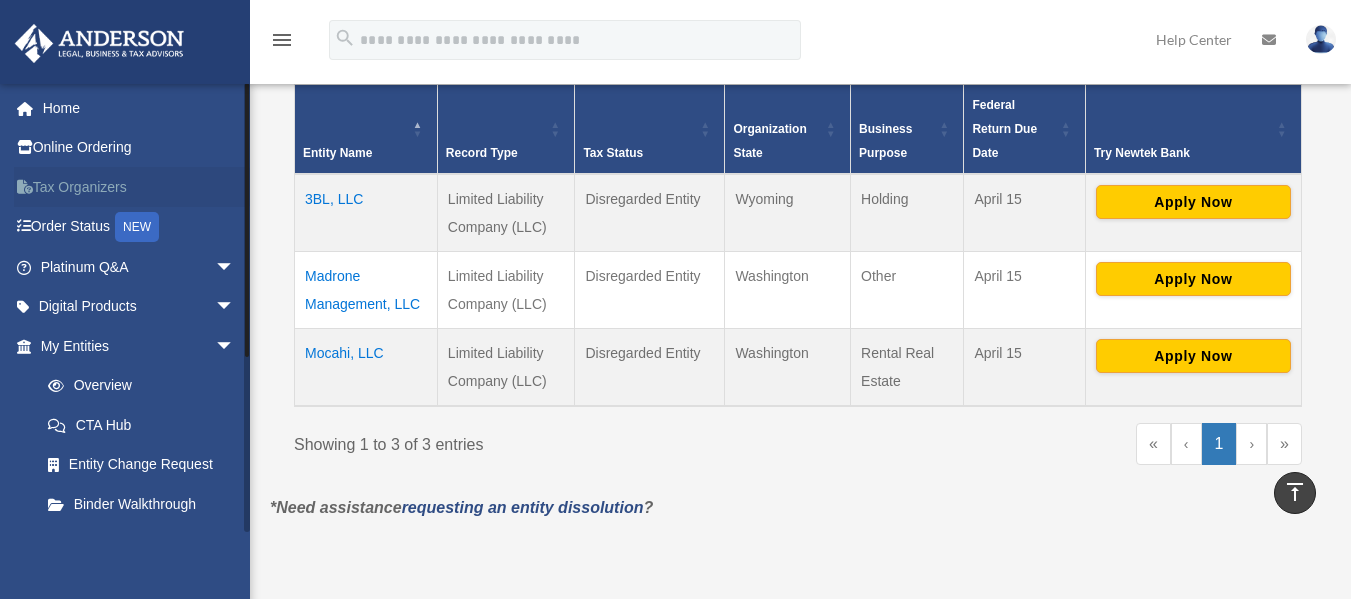click on "Tax Organizers" at bounding box center (139, 187) 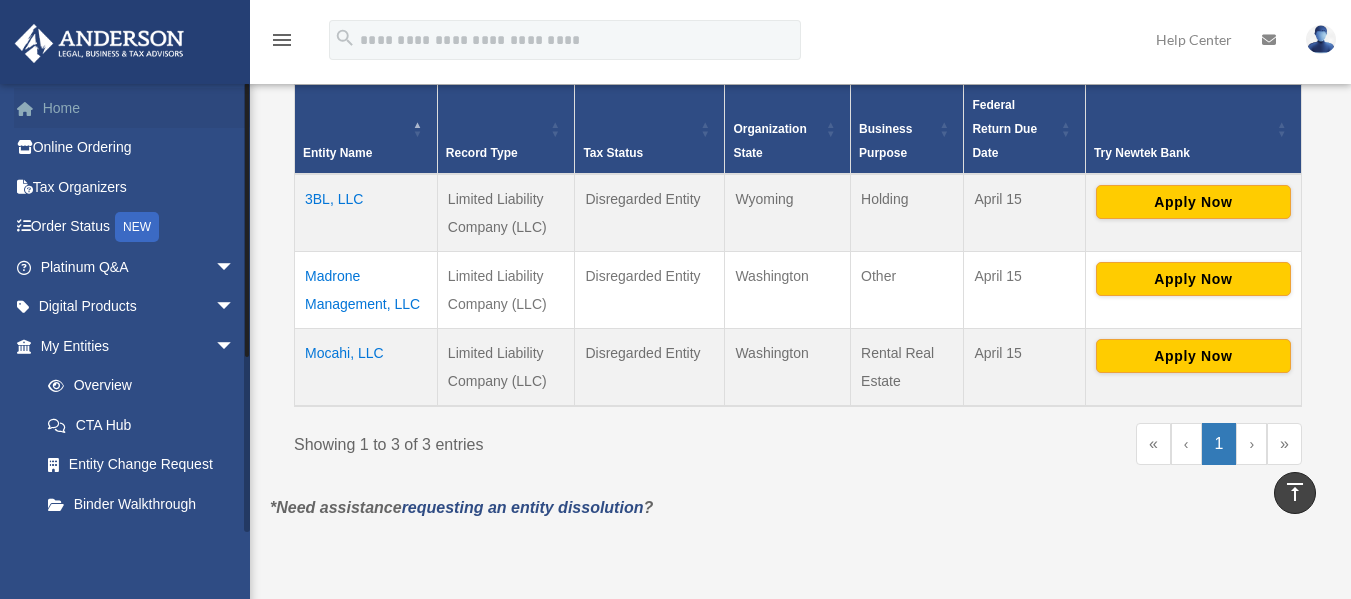 click on "Home" at bounding box center [139, 108] 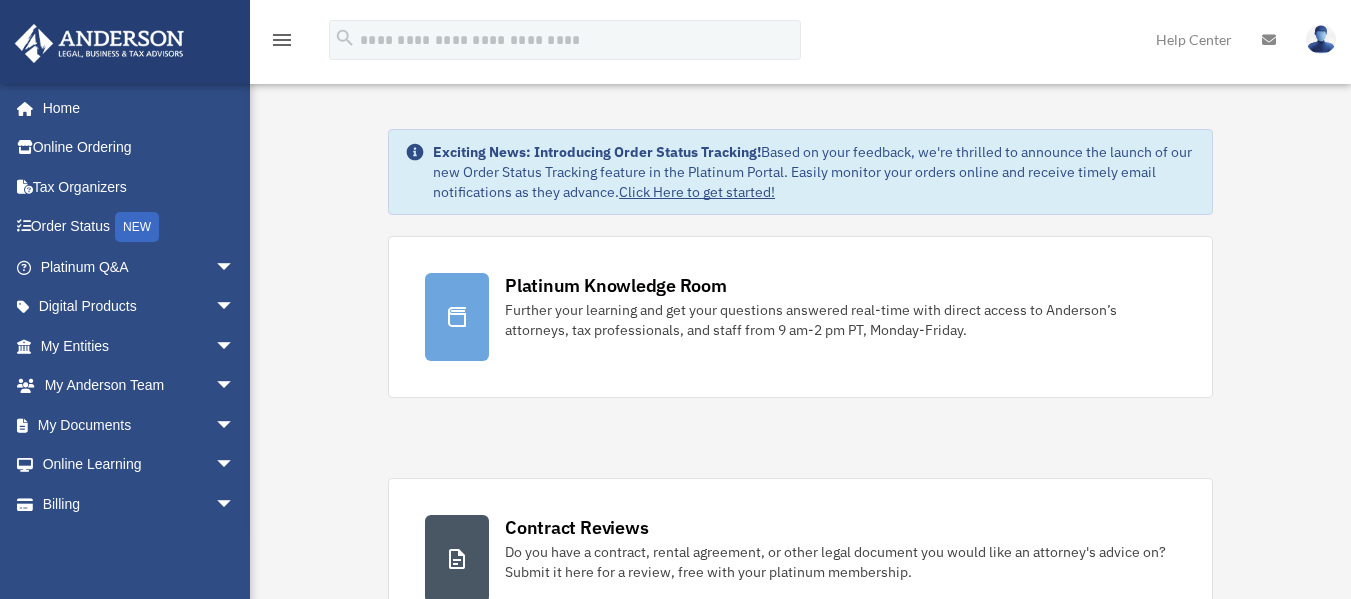 scroll, scrollTop: 0, scrollLeft: 0, axis: both 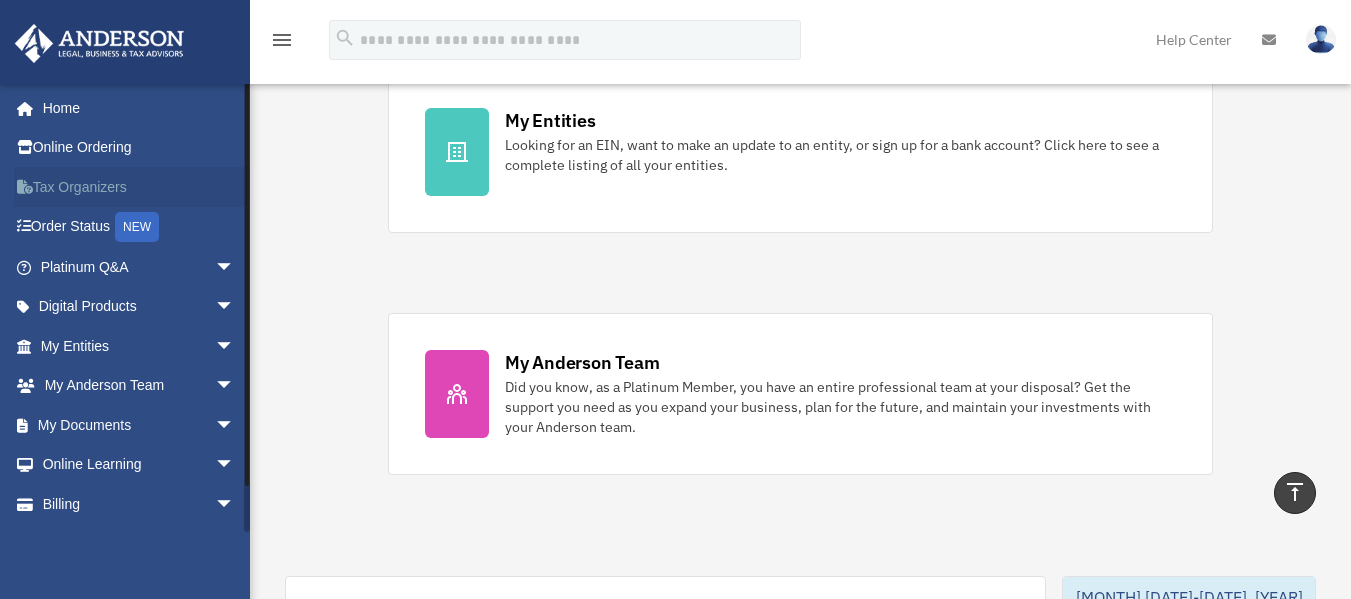 click on "Tax Organizers" at bounding box center [139, 187] 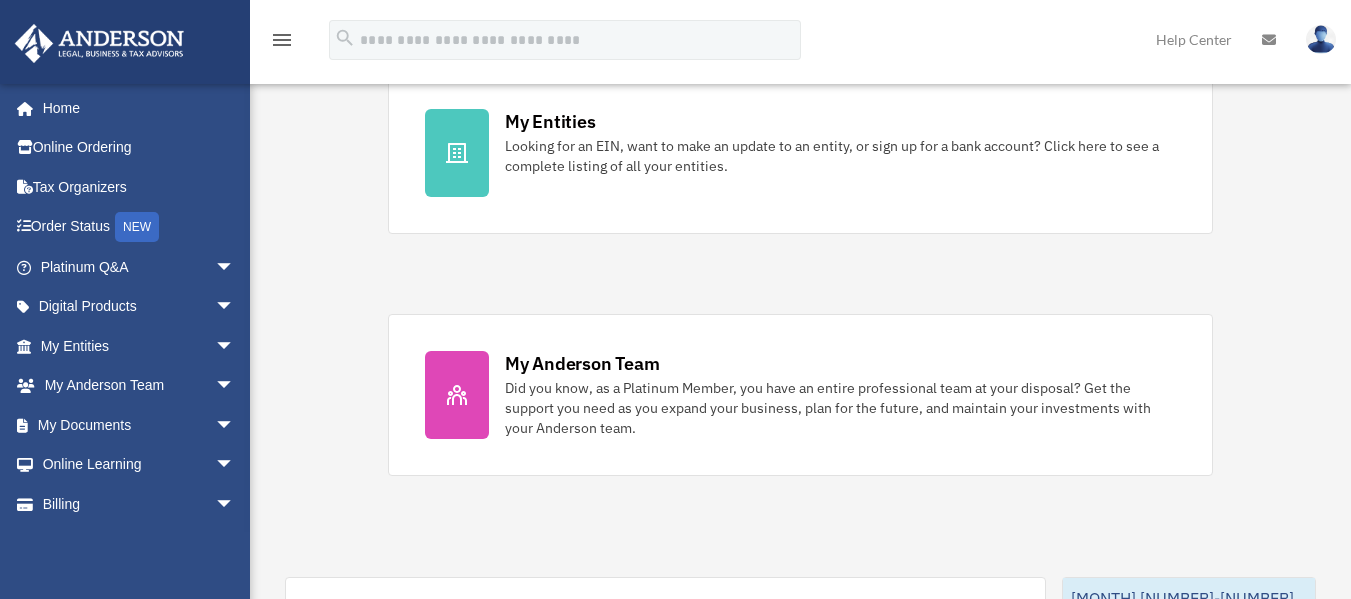 scroll, scrollTop: 683, scrollLeft: 0, axis: vertical 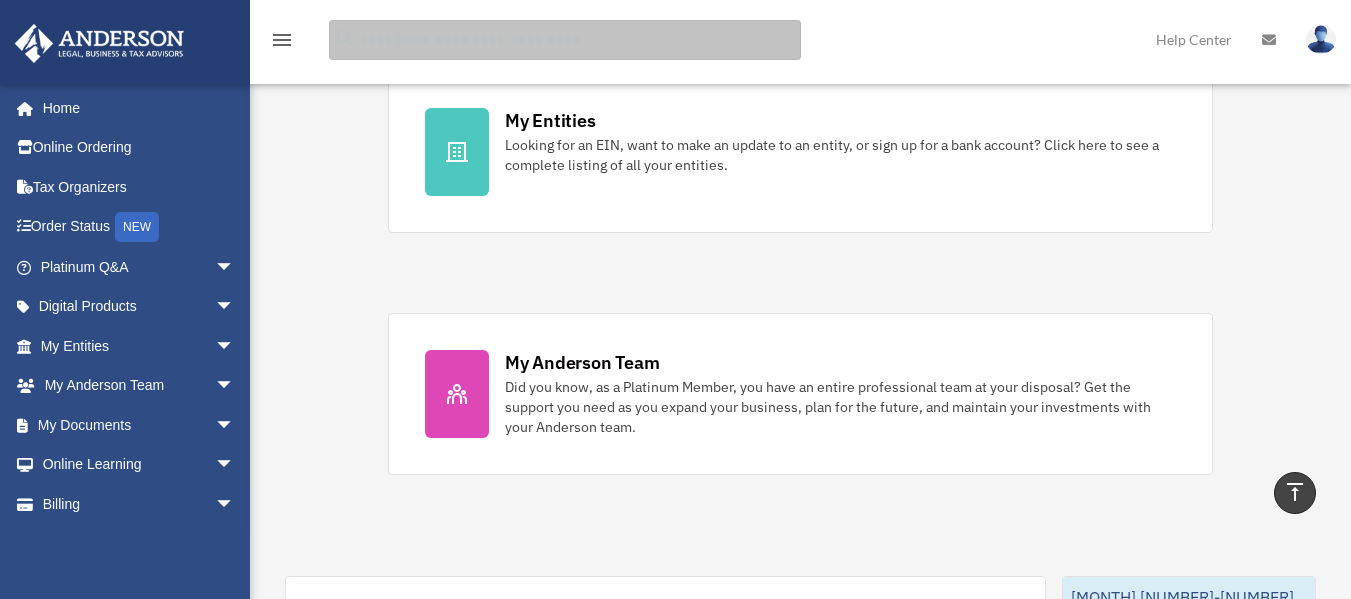 click at bounding box center (565, 40) 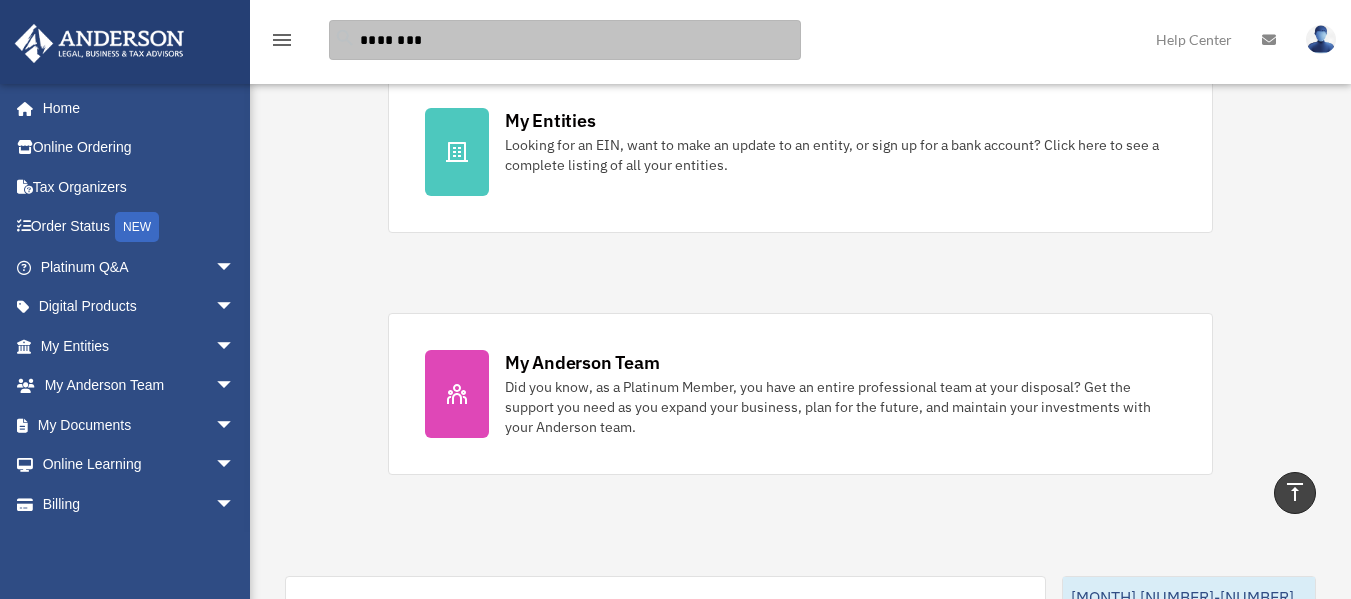 type on "********" 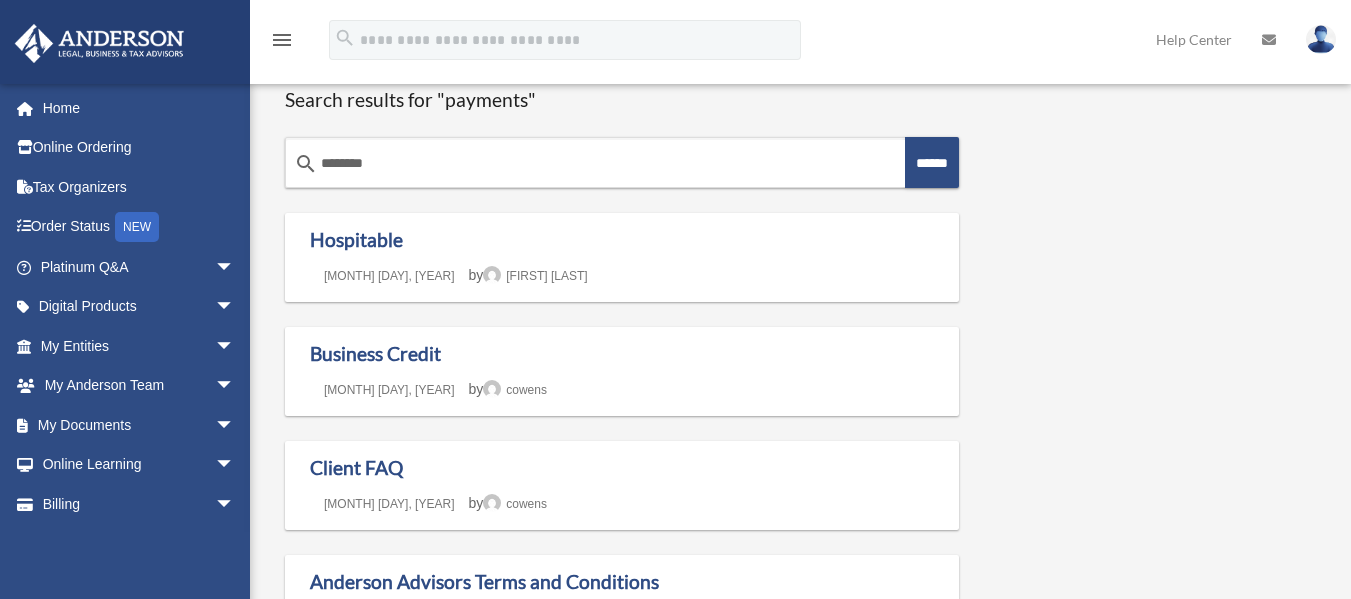 scroll, scrollTop: 0, scrollLeft: 0, axis: both 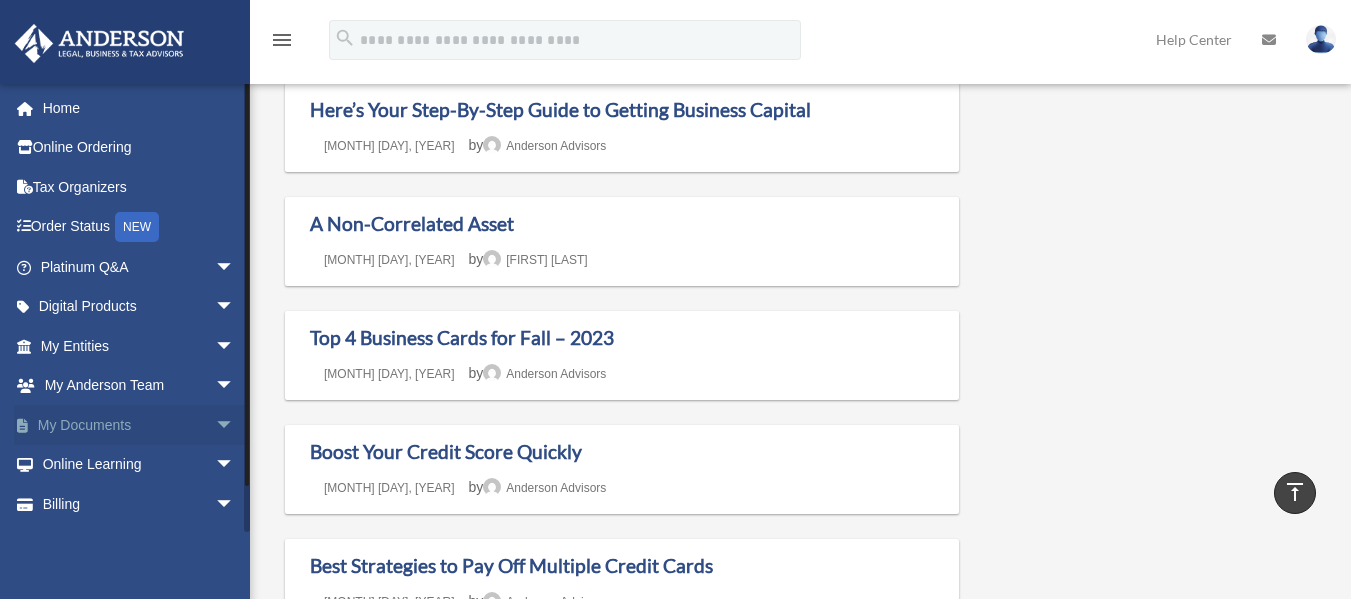 click on "My Documents arrow_drop_down" at bounding box center [139, 425] 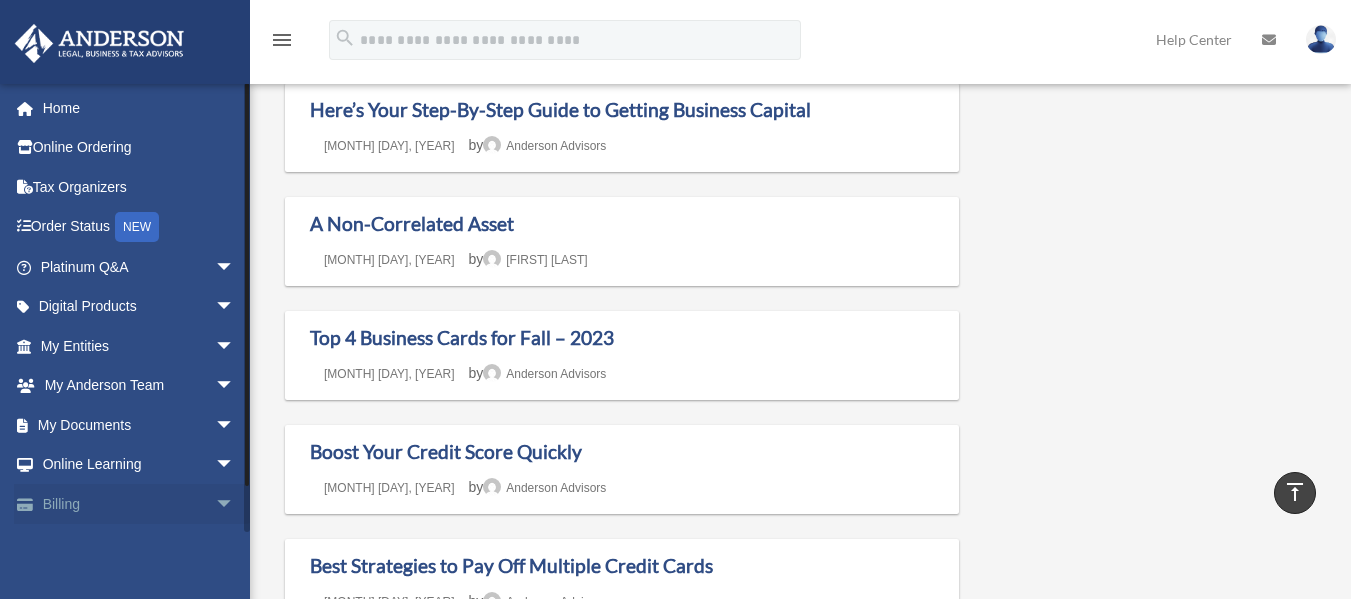 click on "Billing arrow_drop_down" at bounding box center [139, 504] 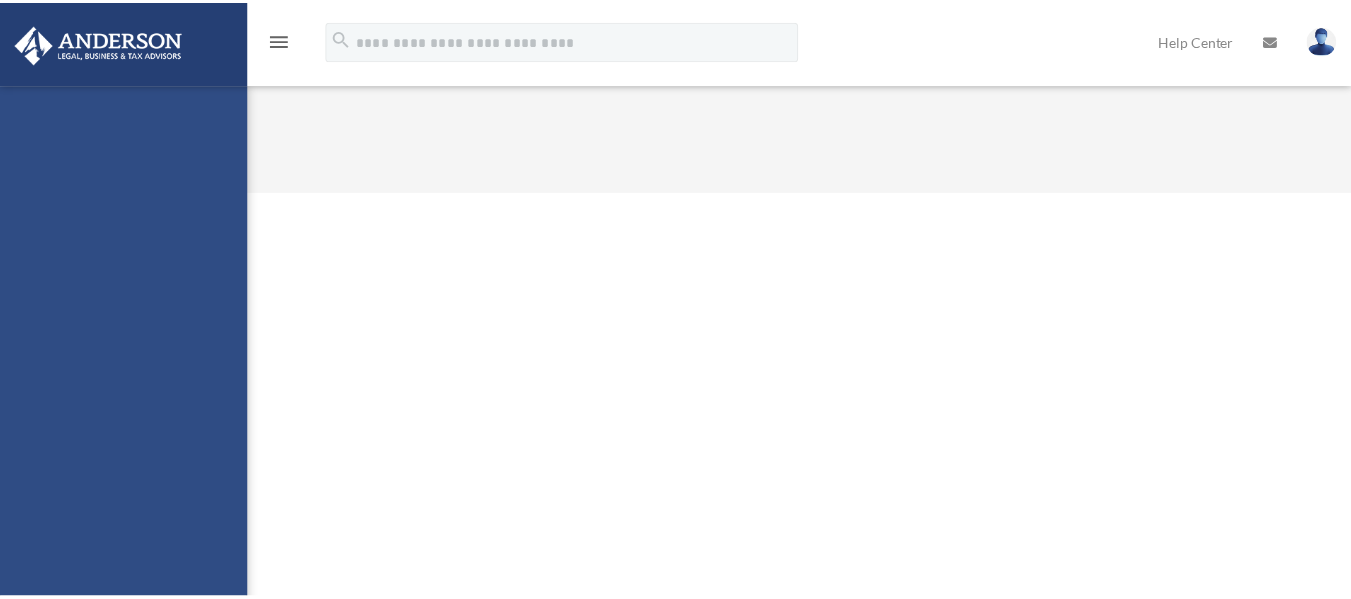 scroll, scrollTop: 0, scrollLeft: 0, axis: both 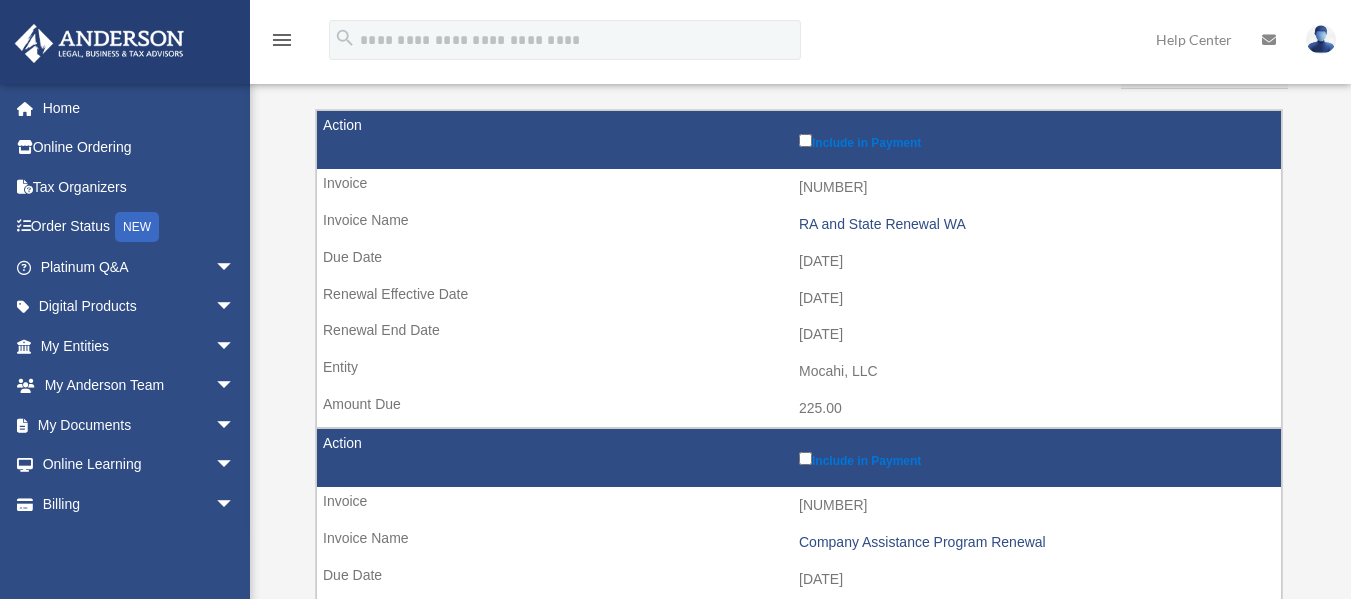 drag, startPoint x: 1261, startPoint y: 168, endPoint x: 1260, endPoint y: 194, distance: 26.019224 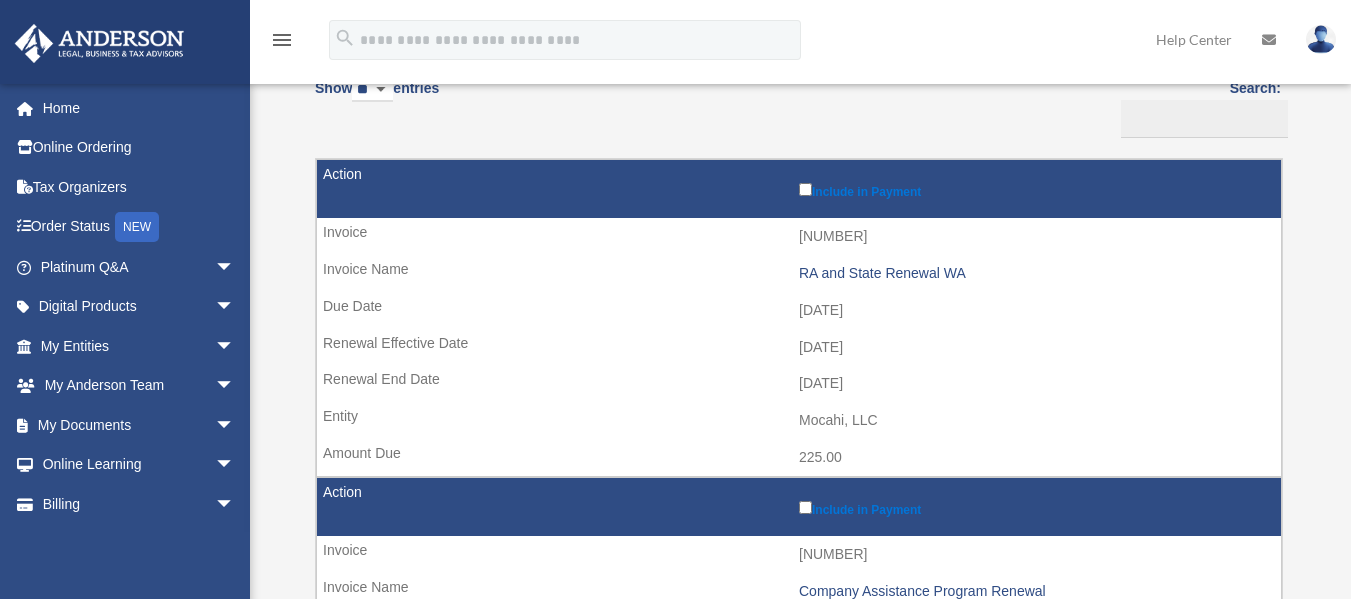 scroll, scrollTop: 221, scrollLeft: 0, axis: vertical 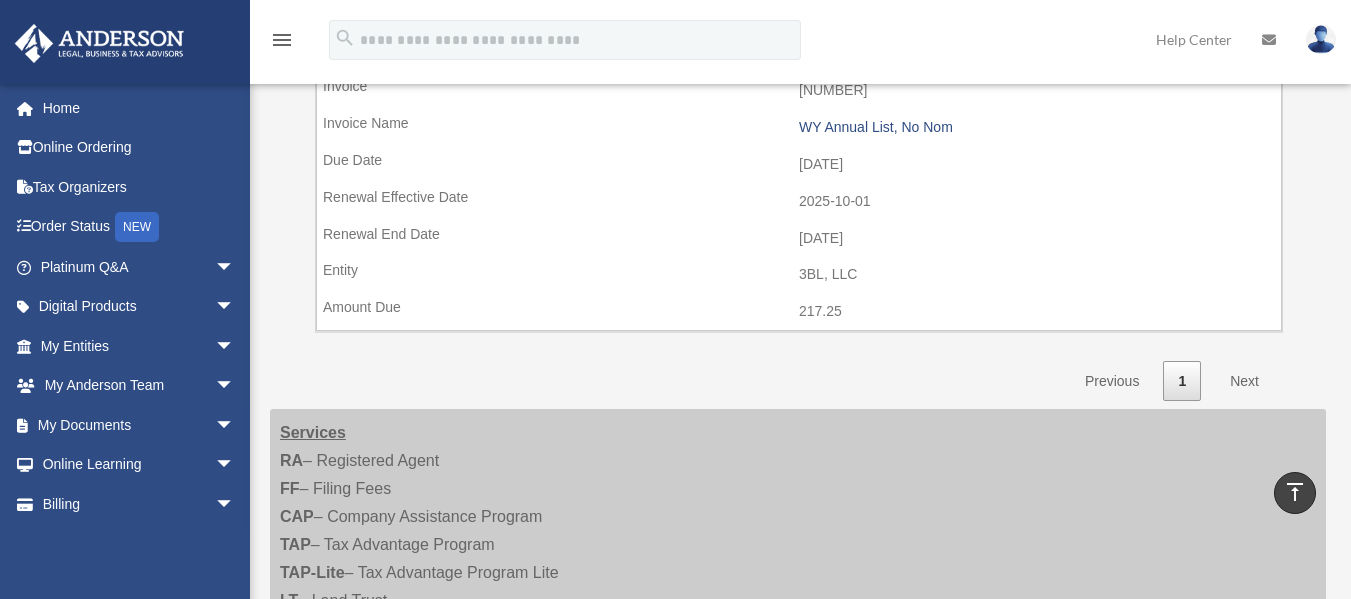 click on "Next" at bounding box center (1244, 381) 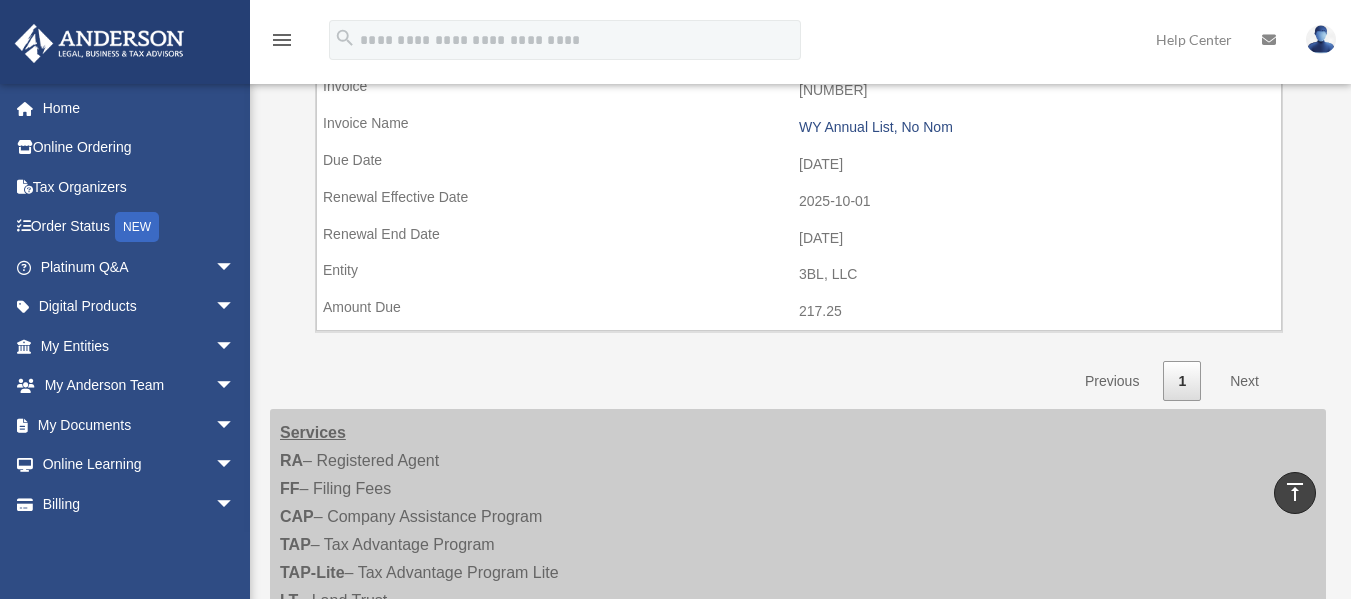 click on "Next" at bounding box center (1244, 381) 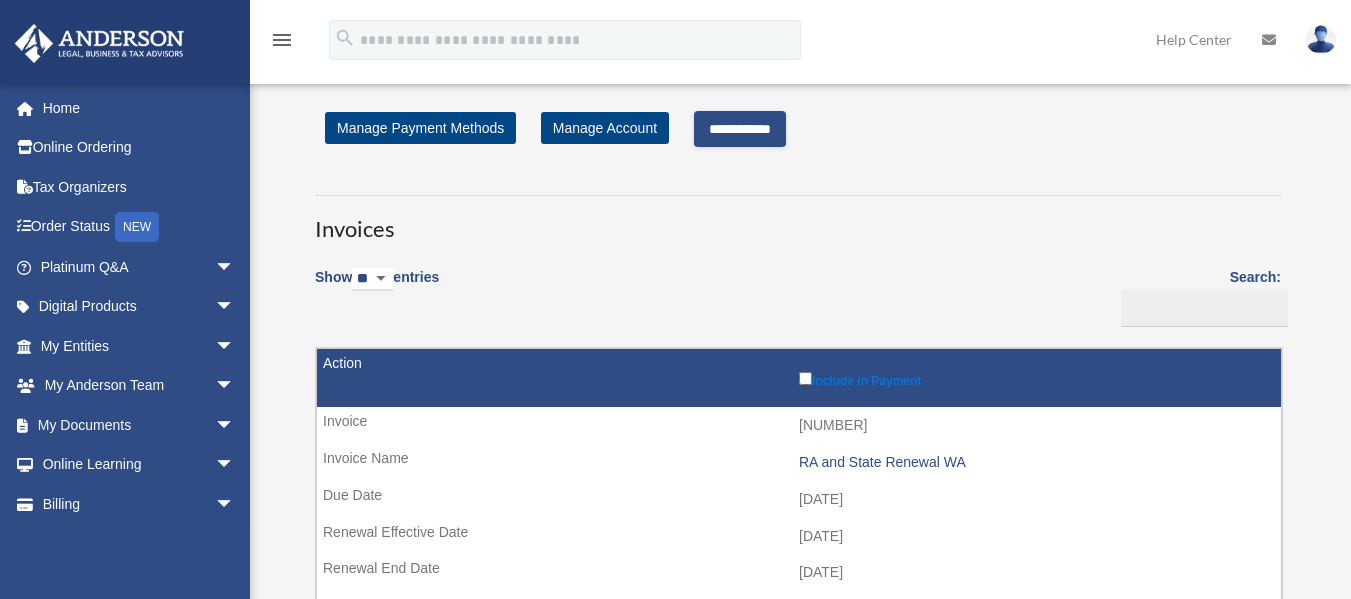 scroll, scrollTop: 24, scrollLeft: 0, axis: vertical 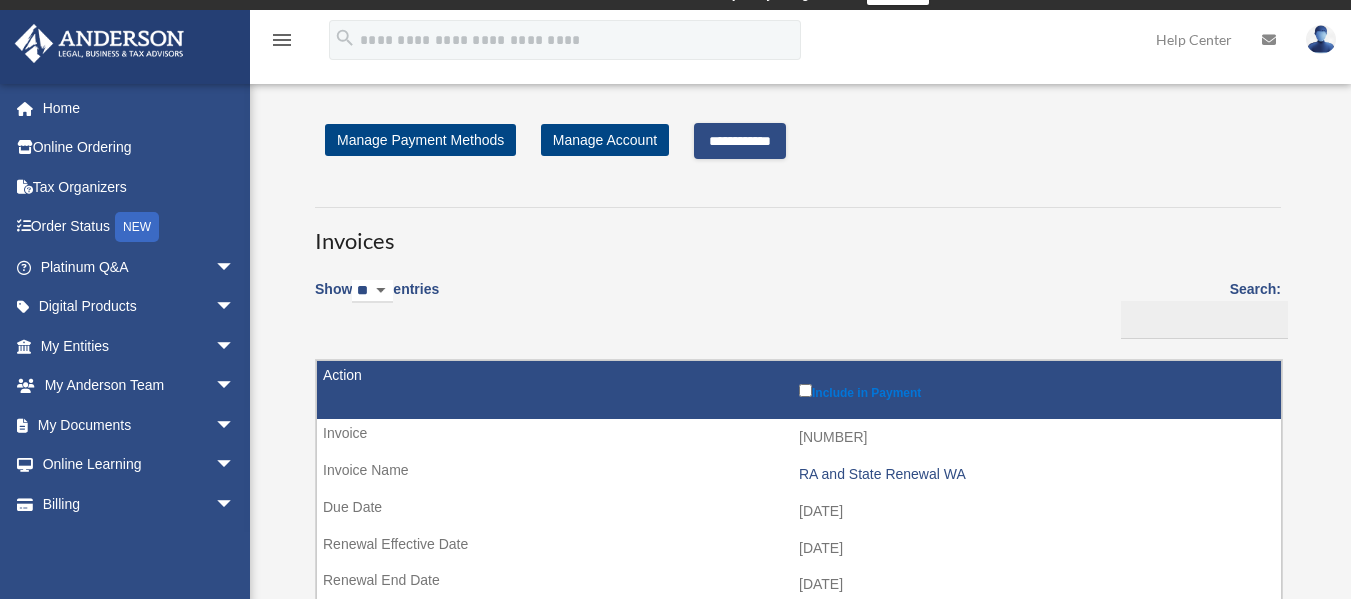 click on "**********" at bounding box center (740, 141) 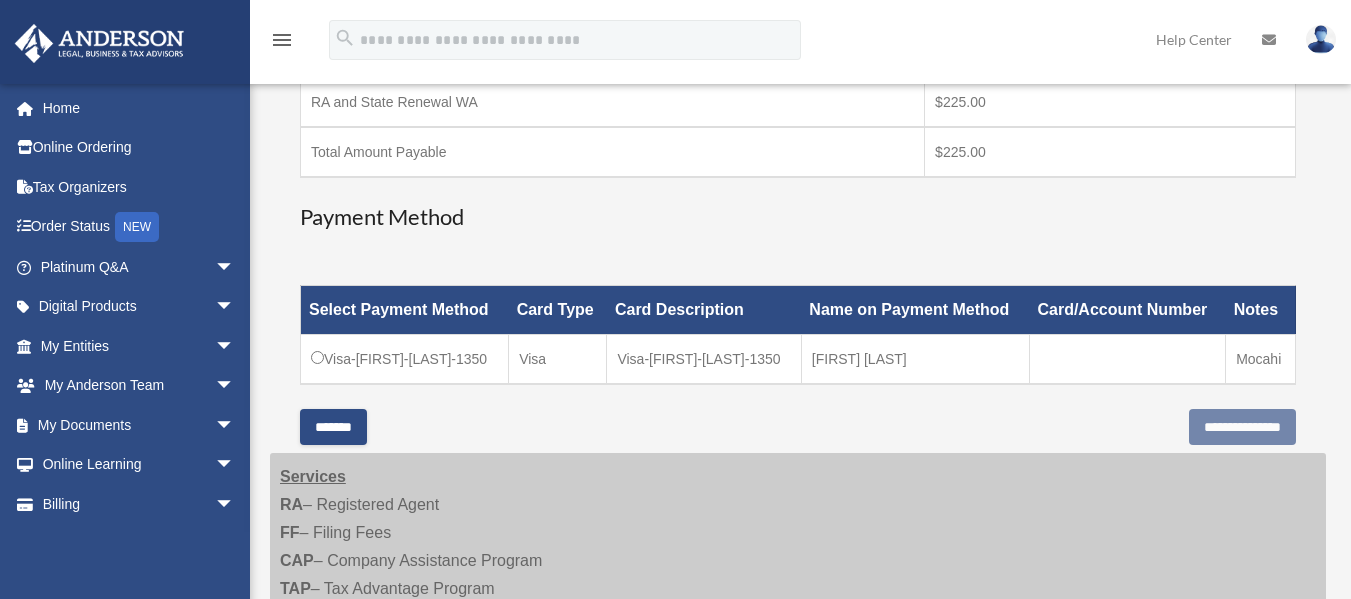 scroll, scrollTop: 414, scrollLeft: 0, axis: vertical 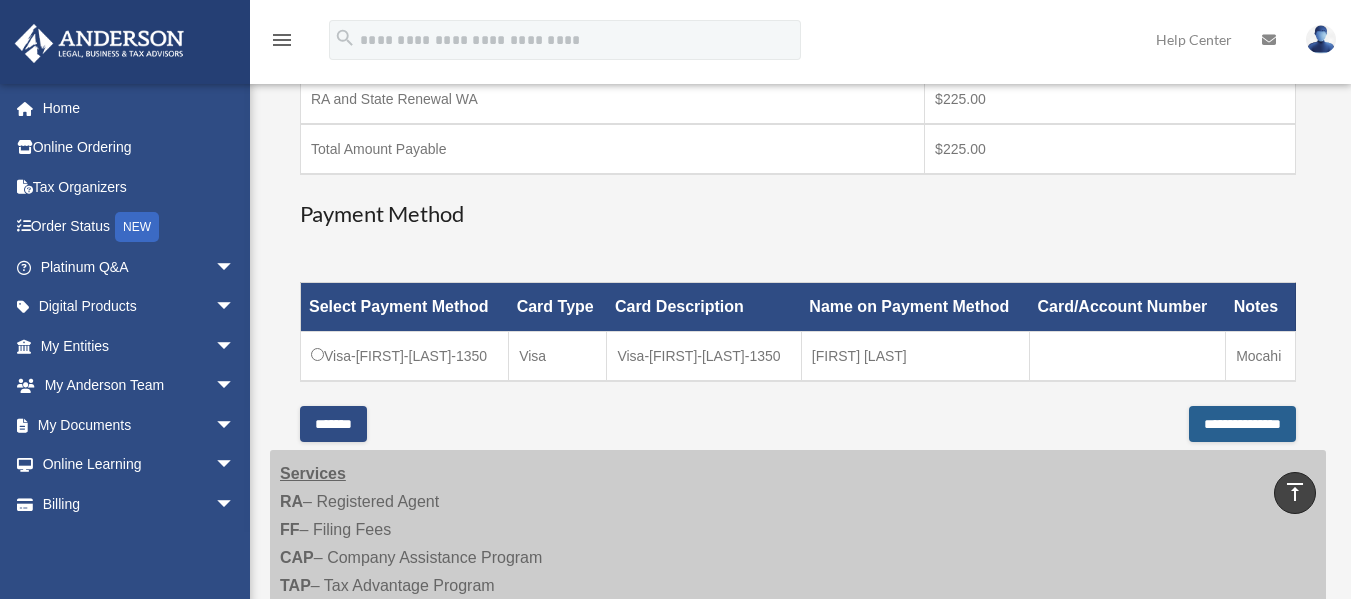 click on "**********" at bounding box center [1242, 424] 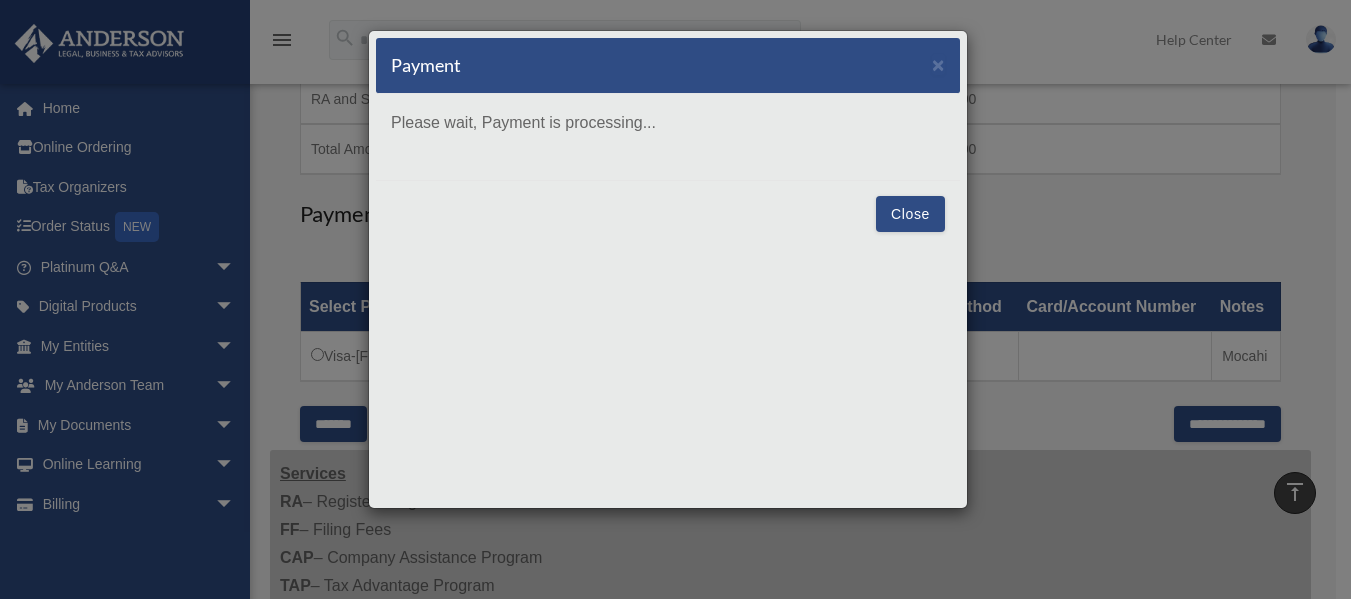 click on "Payment
×
Please wait, Payment is processing...
Close" at bounding box center [675, 299] 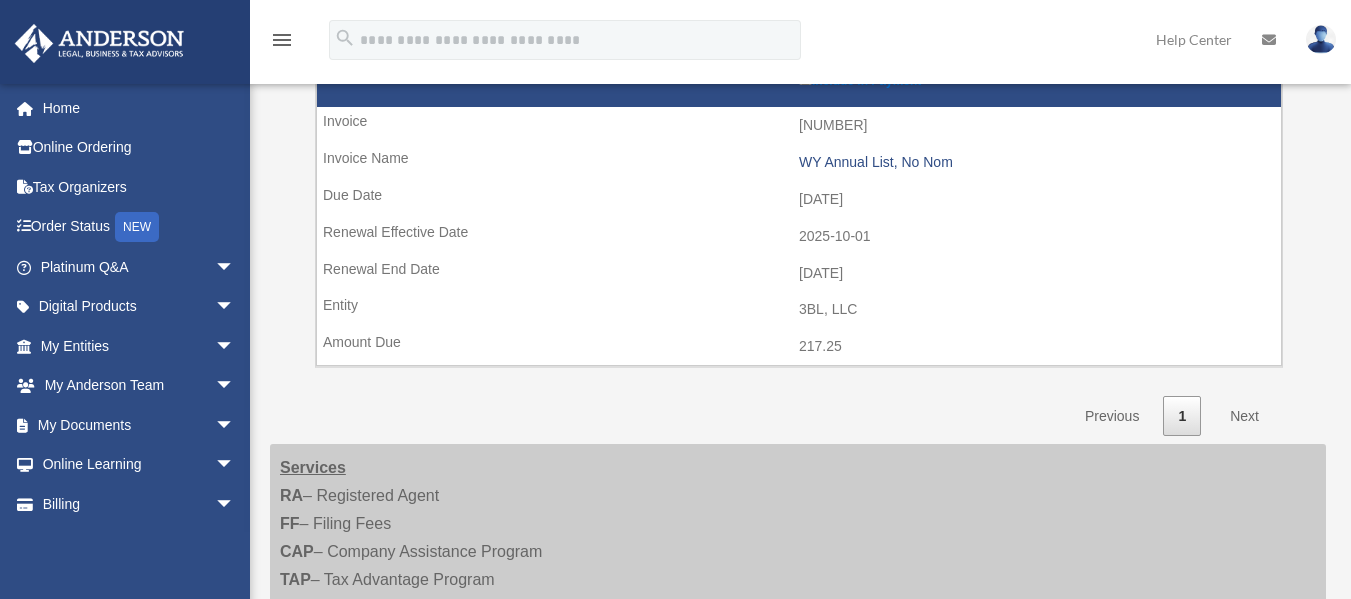 scroll, scrollTop: 959, scrollLeft: 0, axis: vertical 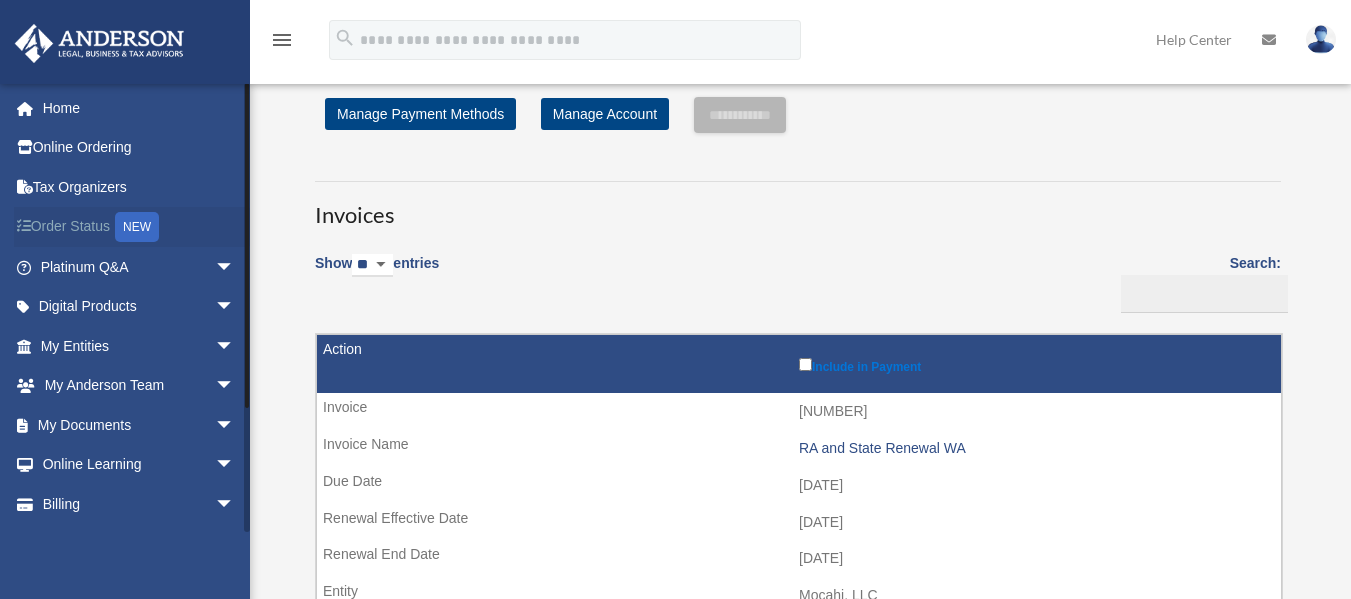click on "NEW" at bounding box center (137, 227) 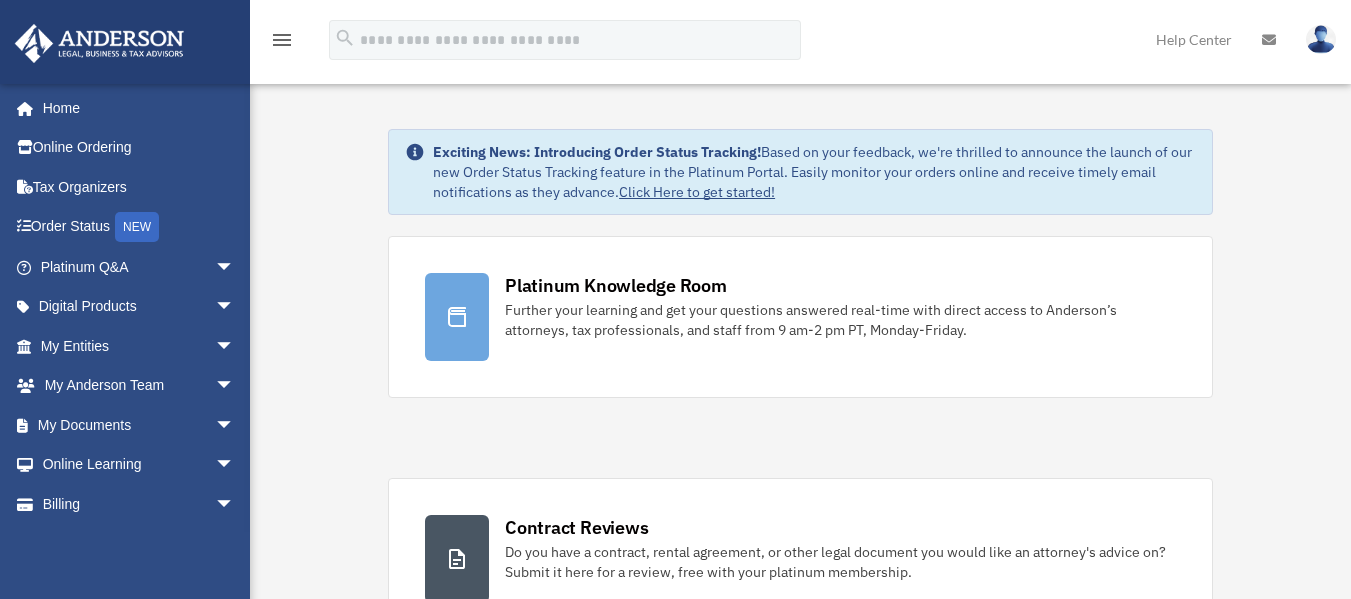scroll, scrollTop: 0, scrollLeft: 0, axis: both 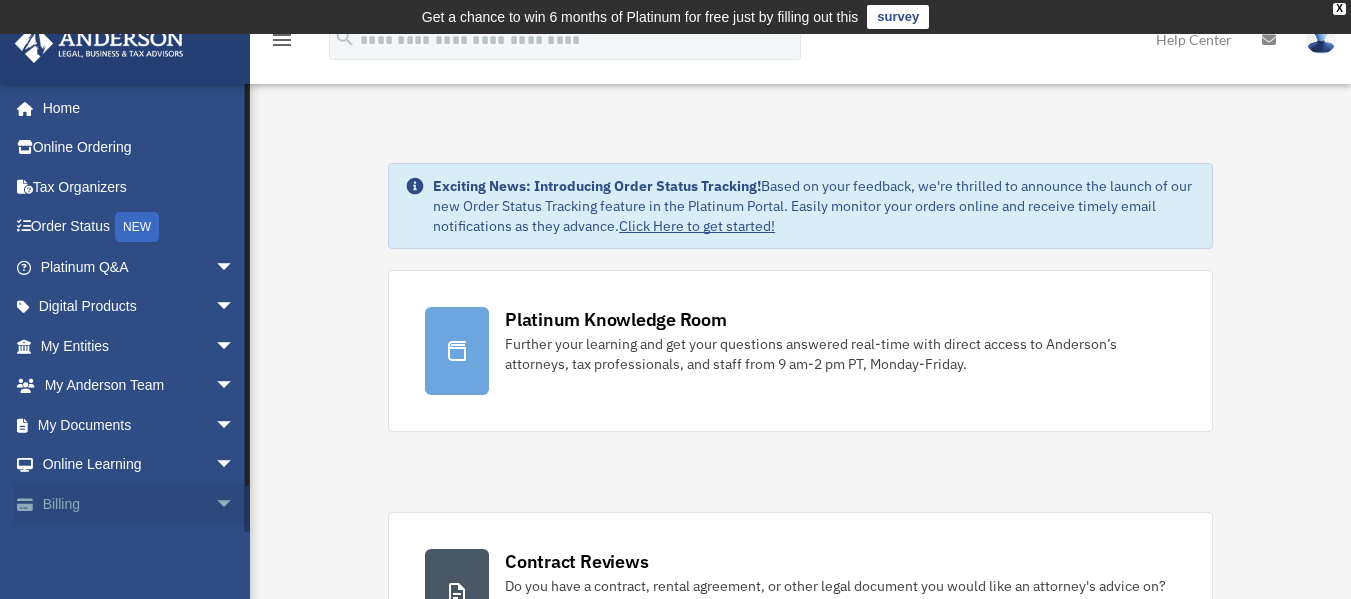click on "Billing arrow_drop_down" at bounding box center [139, 504] 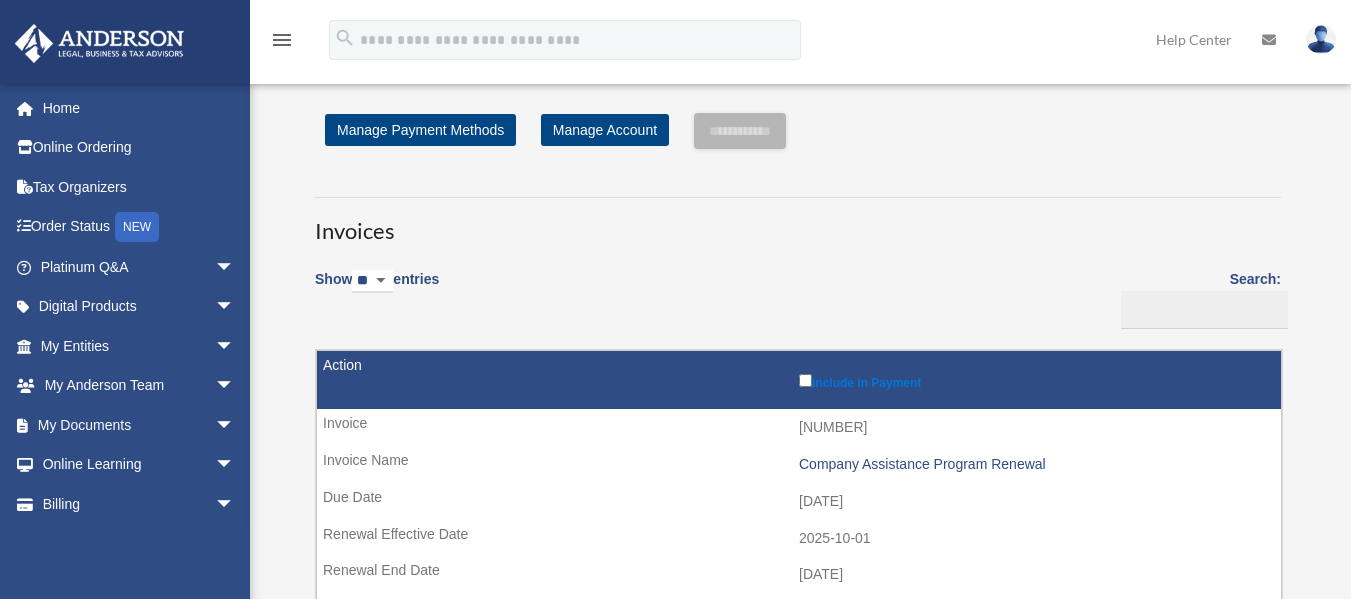 scroll, scrollTop: 0, scrollLeft: 0, axis: both 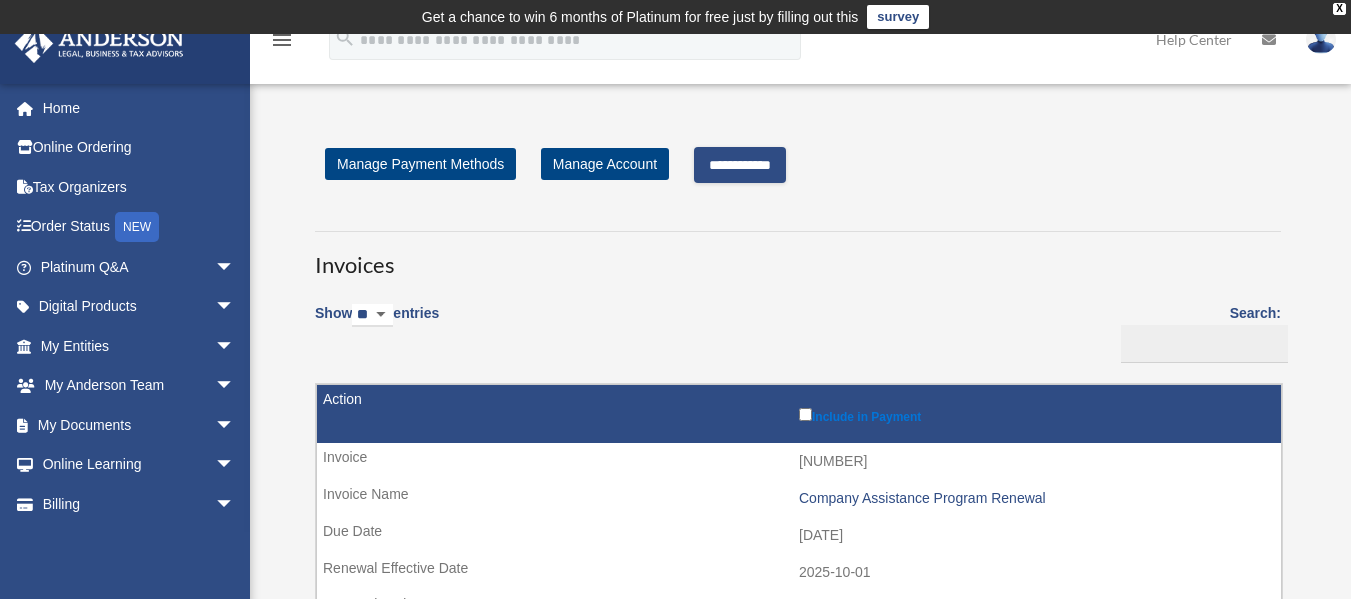 click on "**********" at bounding box center [740, 165] 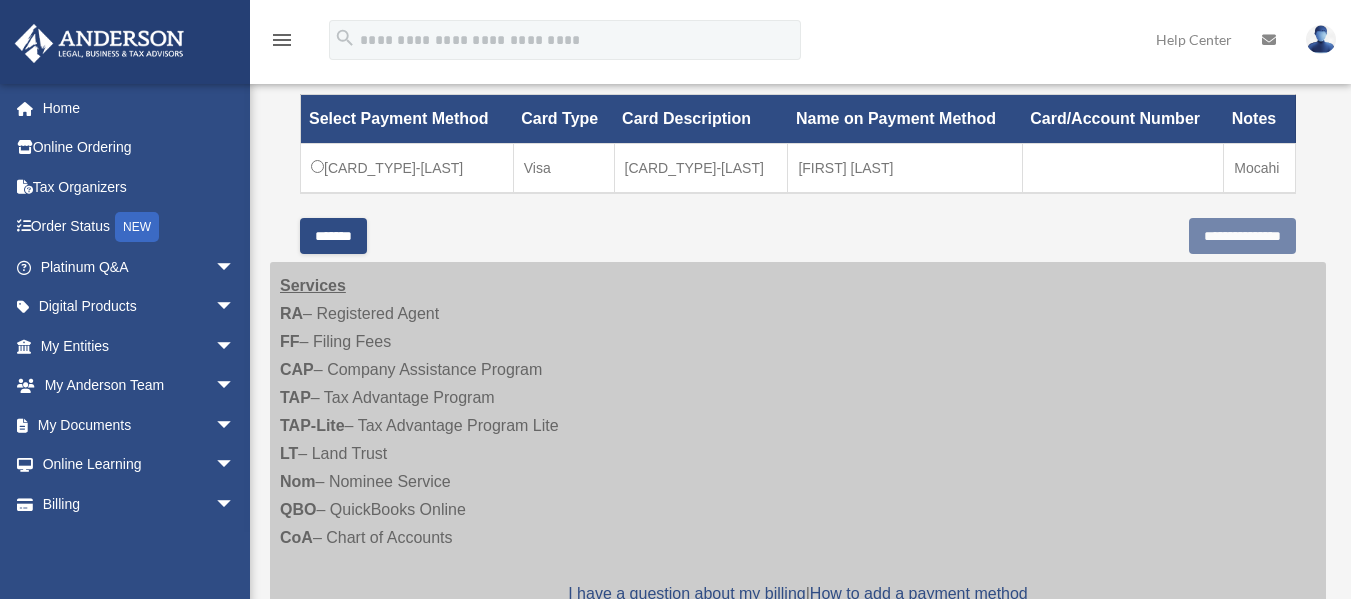 scroll, scrollTop: 605, scrollLeft: 0, axis: vertical 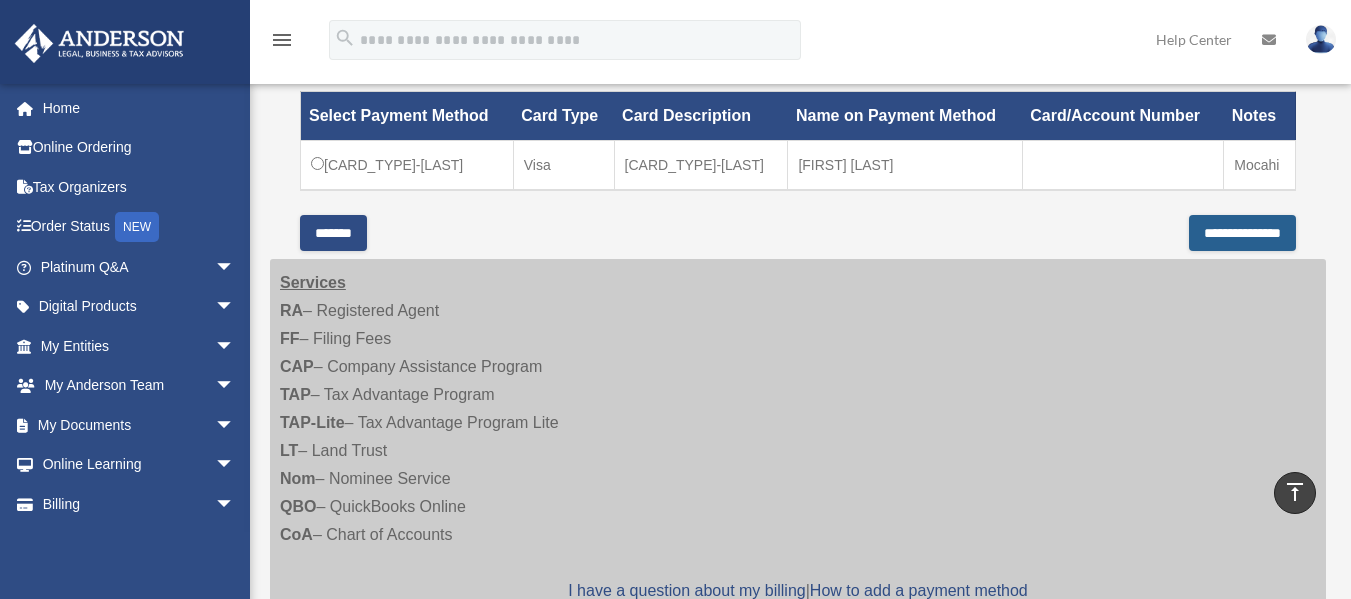 click on "**********" at bounding box center (1242, 233) 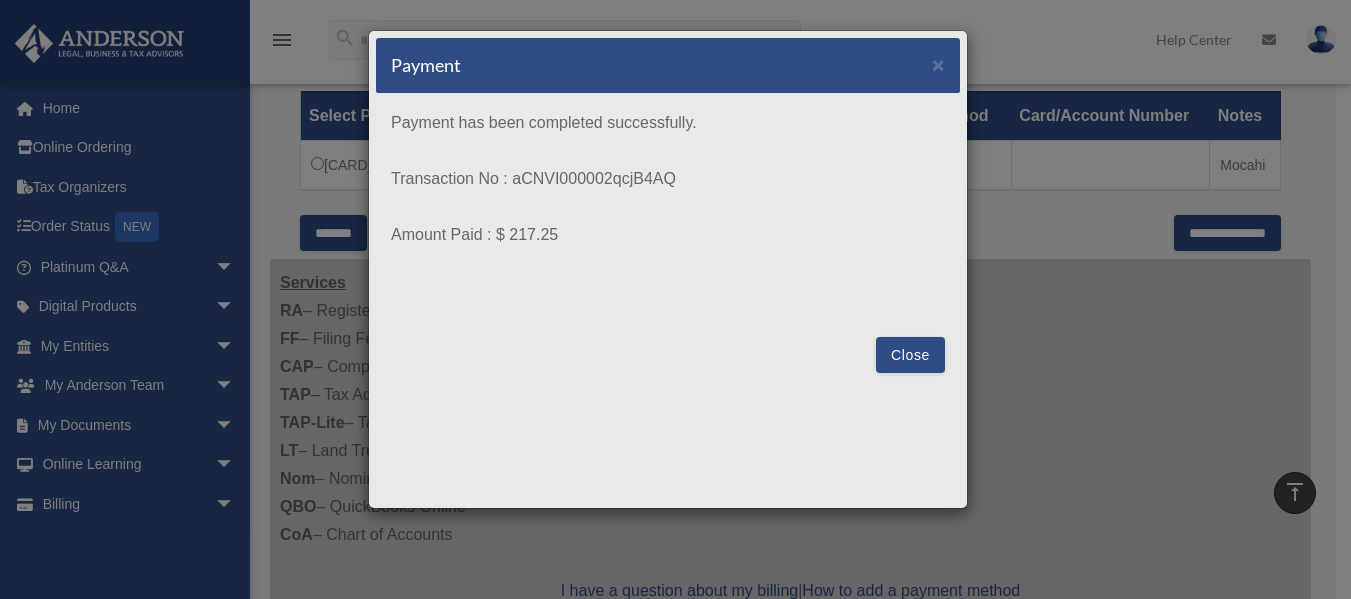 click on "Close" at bounding box center [910, 355] 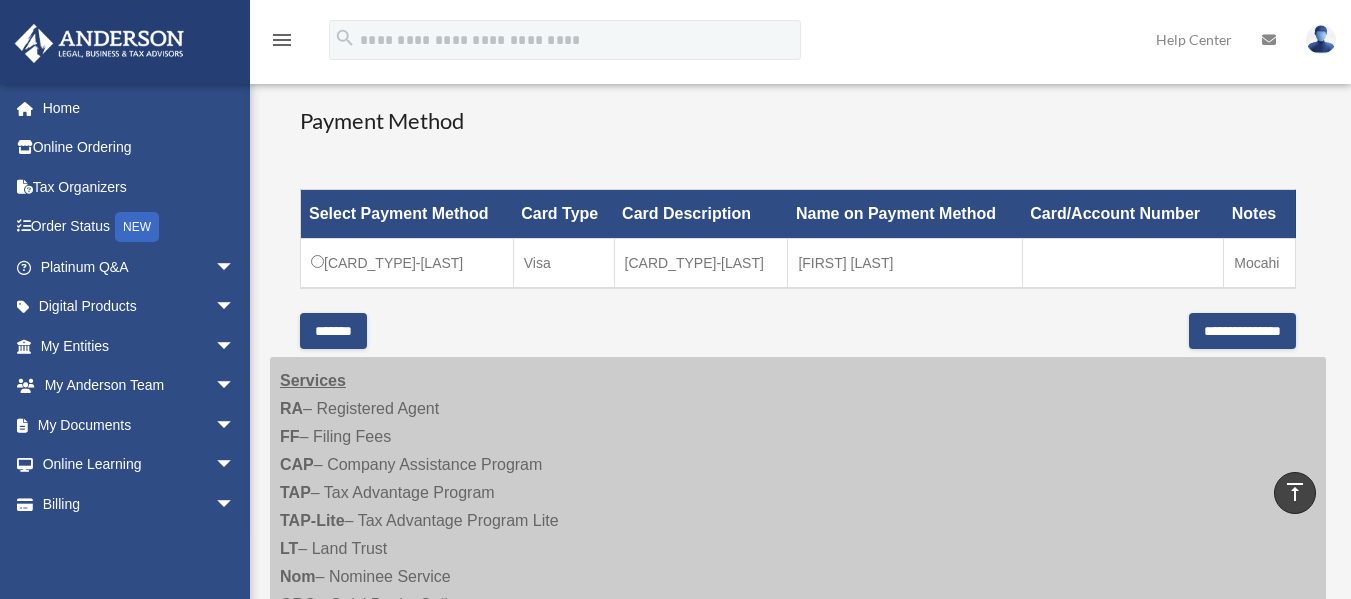 scroll, scrollTop: 442, scrollLeft: 0, axis: vertical 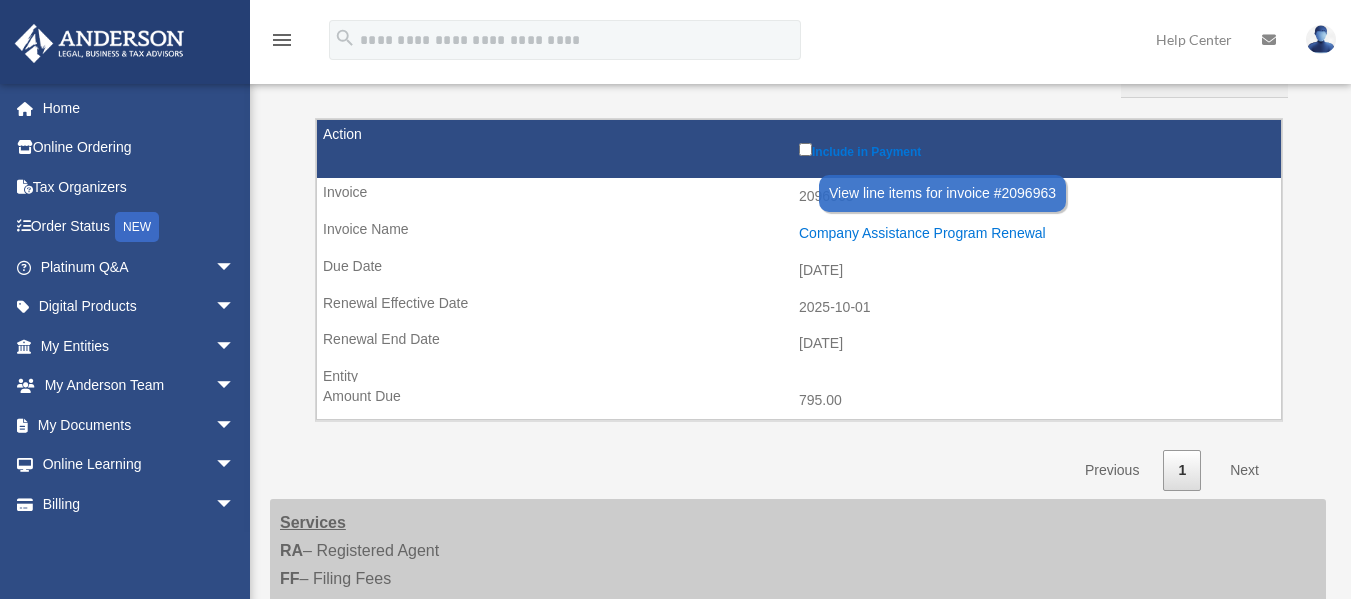 click on "Company Assistance Program Renewal" at bounding box center (1035, 233) 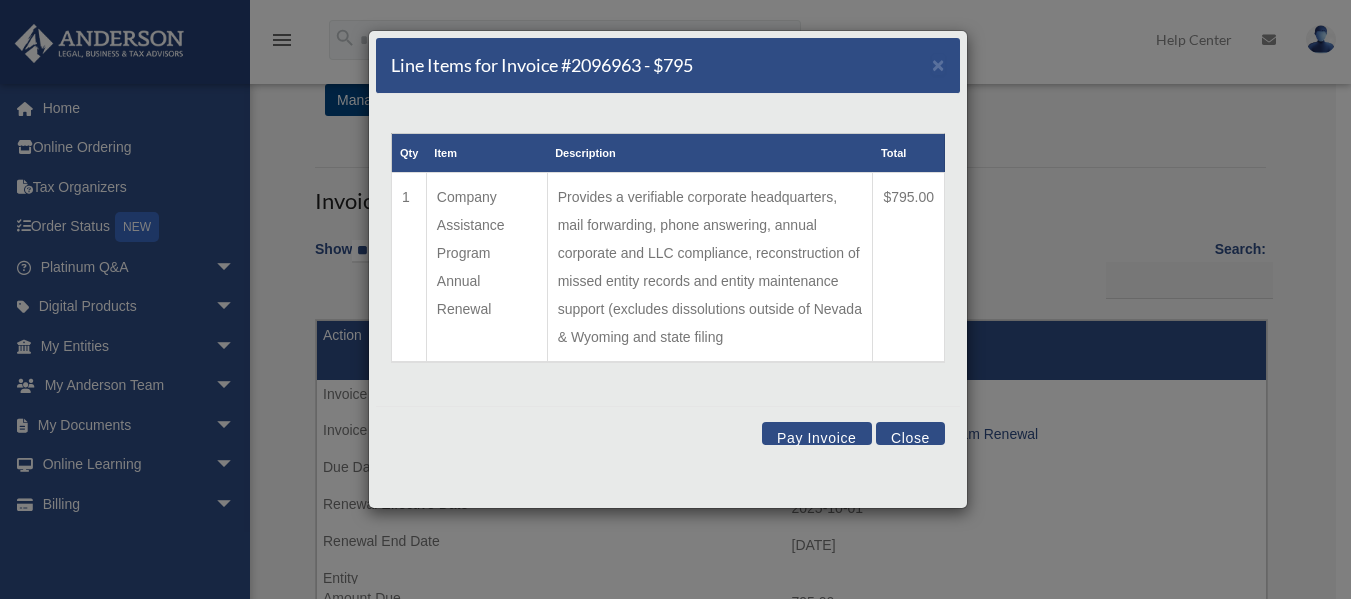 scroll, scrollTop: 0, scrollLeft: 0, axis: both 